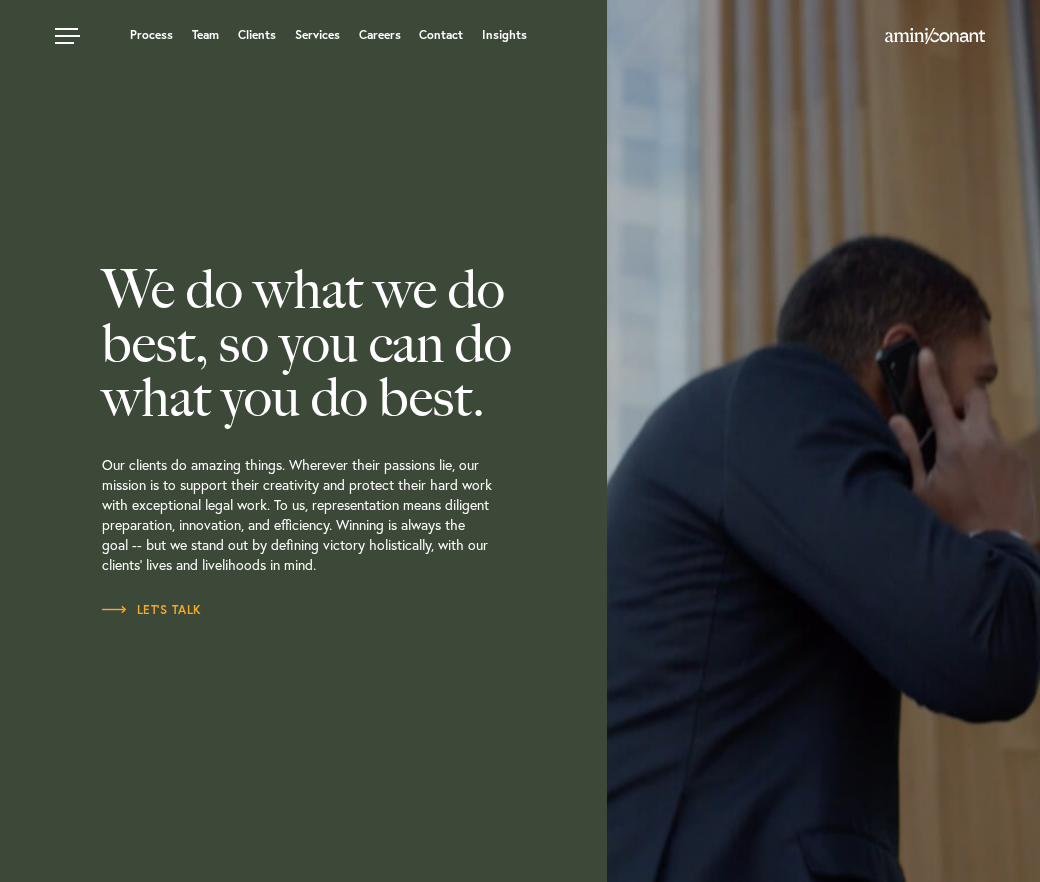 scroll, scrollTop: 0, scrollLeft: 0, axis: both 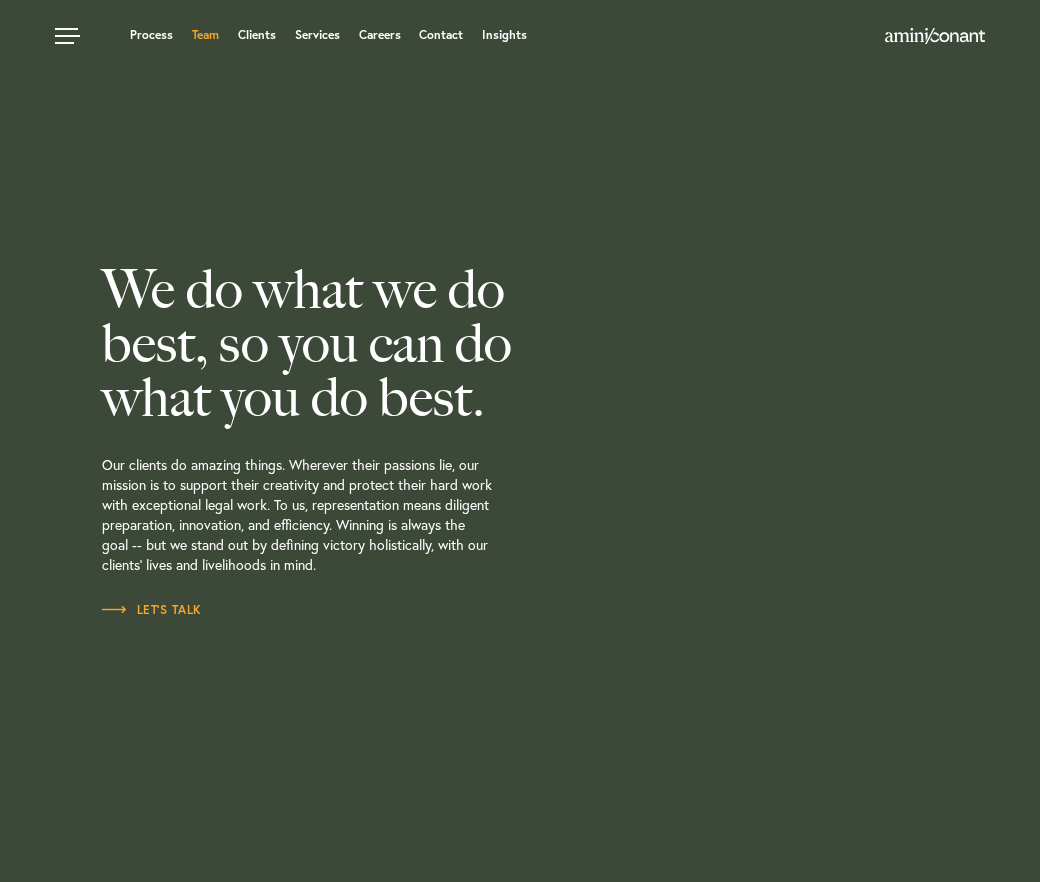 click on "Team" at bounding box center [205, 35] 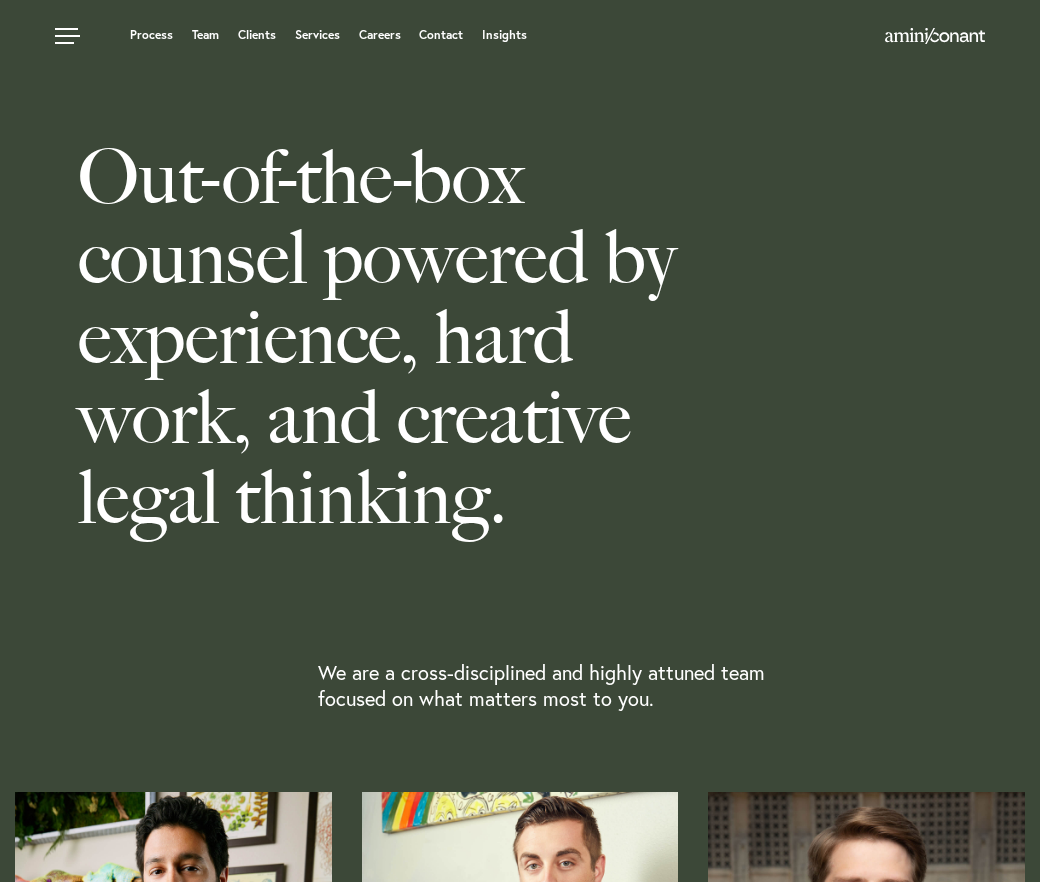 scroll, scrollTop: 0, scrollLeft: 0, axis: both 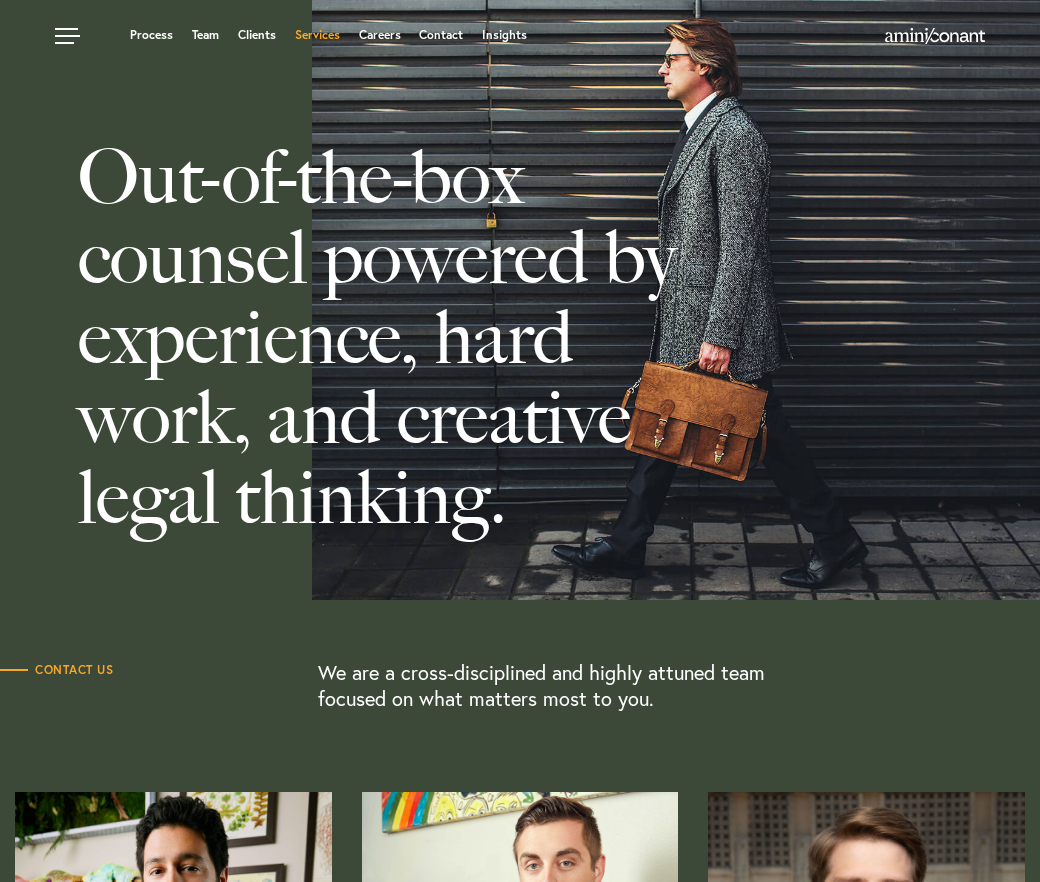 click on "Services" at bounding box center (317, 35) 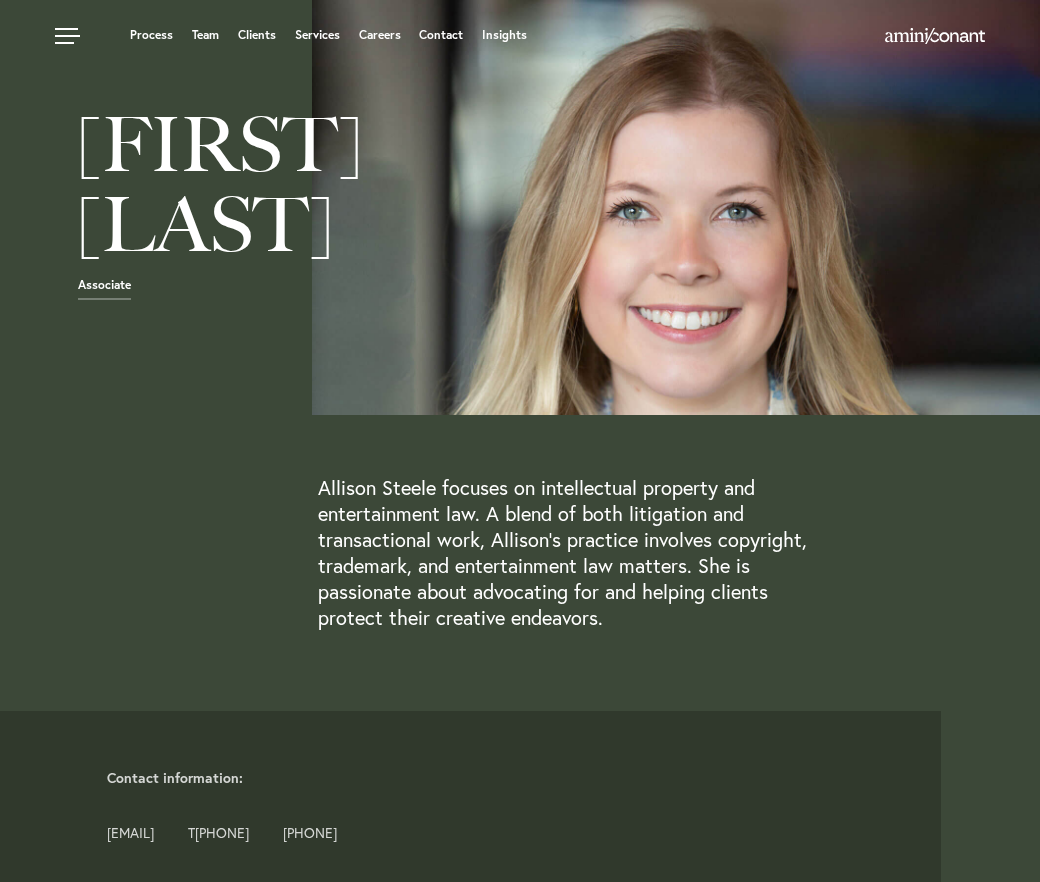 scroll, scrollTop: 0, scrollLeft: 0, axis: both 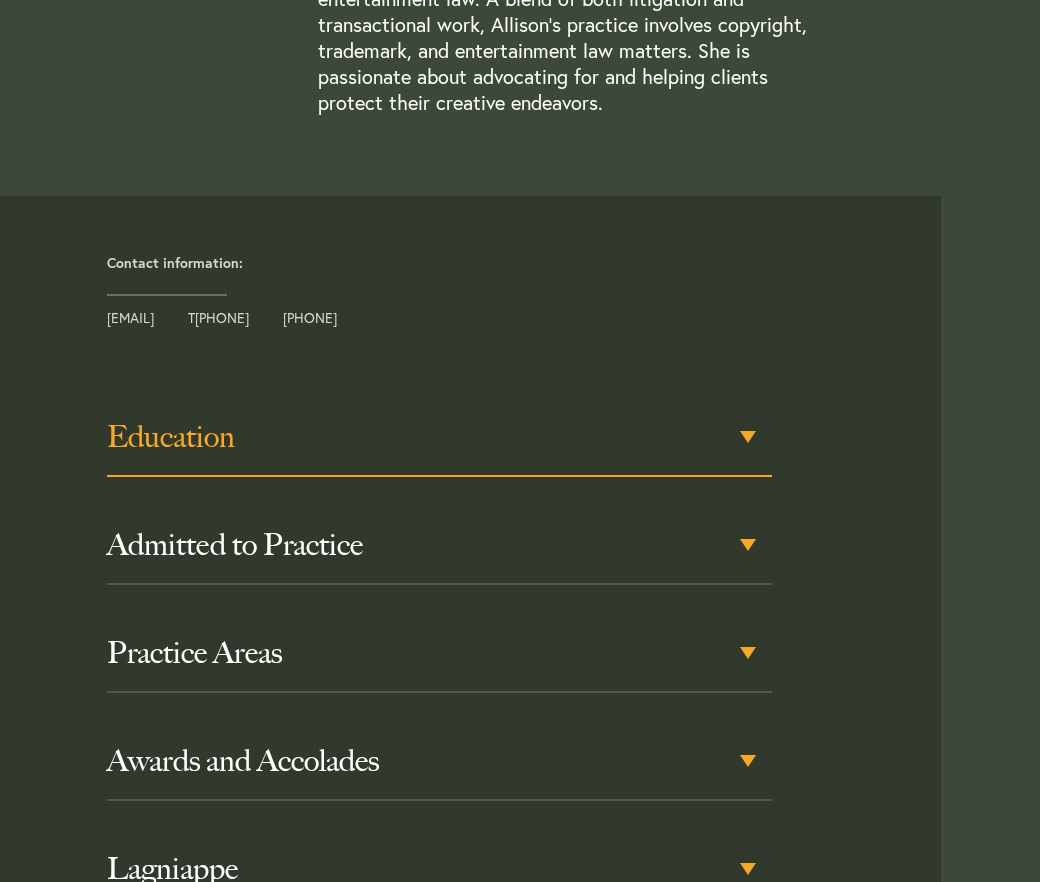 click on "Education" at bounding box center (439, 437) 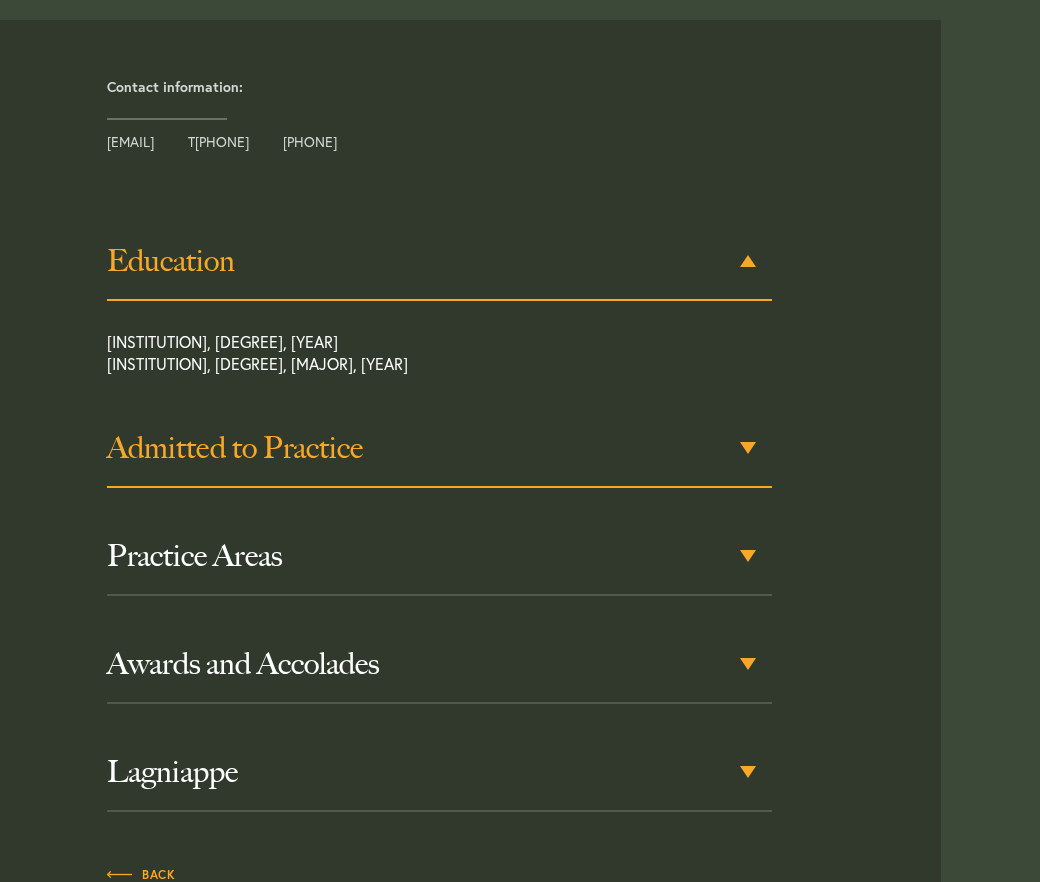click on "Admitted to Practice" at bounding box center (439, 448) 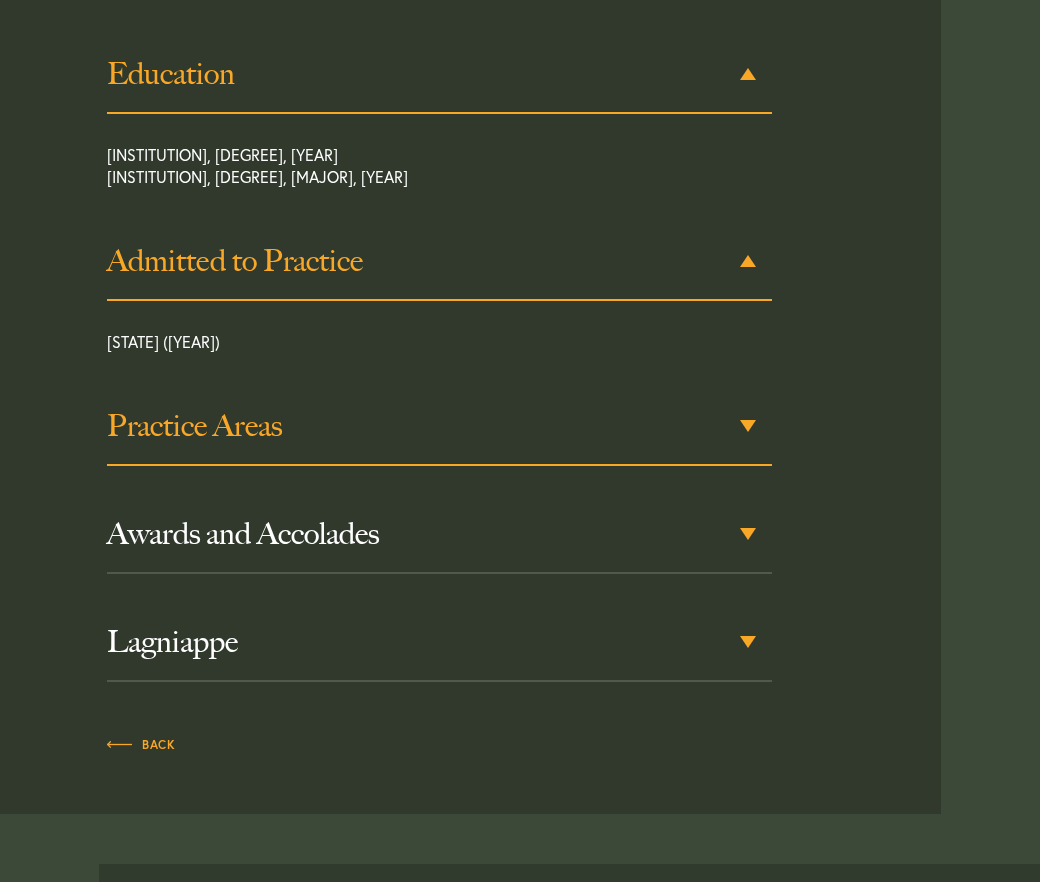 click on "Practice Areas" at bounding box center [439, 426] 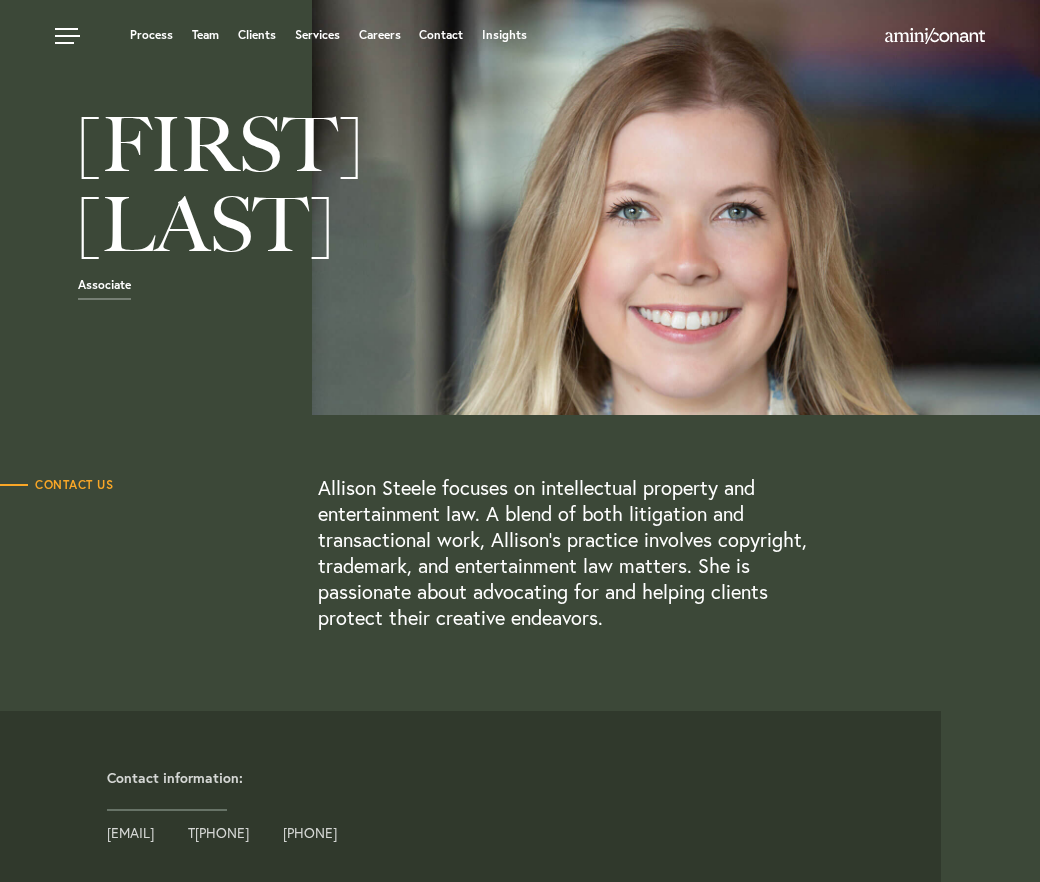 scroll, scrollTop: 0, scrollLeft: 0, axis: both 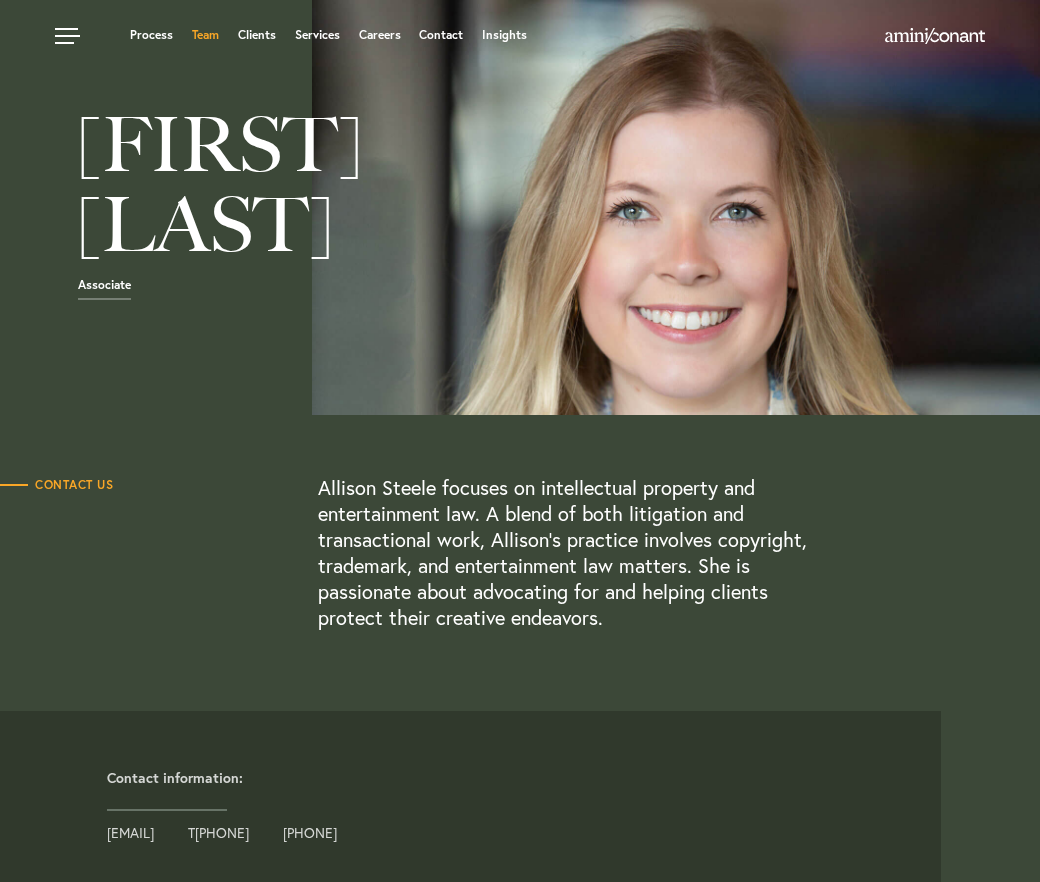 click on "Team" at bounding box center [205, 35] 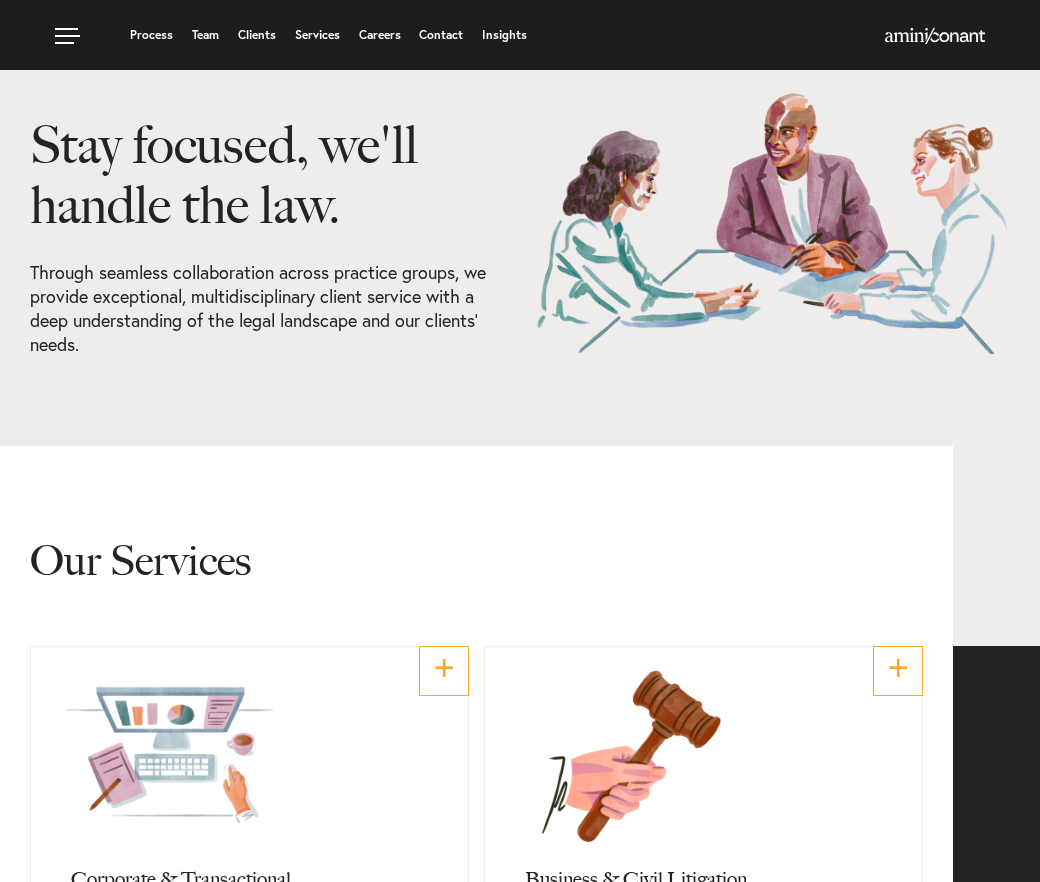 scroll, scrollTop: 0, scrollLeft: 0, axis: both 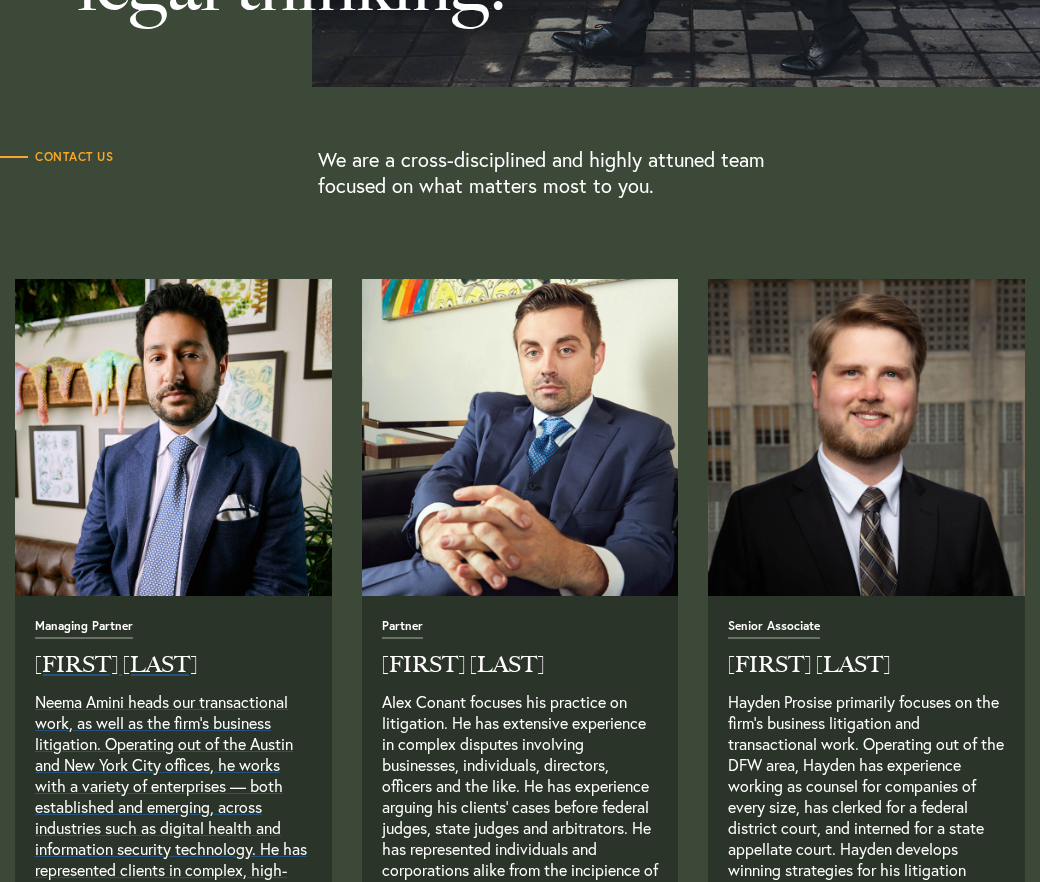 click on "[FIRST] [LAST]" at bounding box center [173, 665] 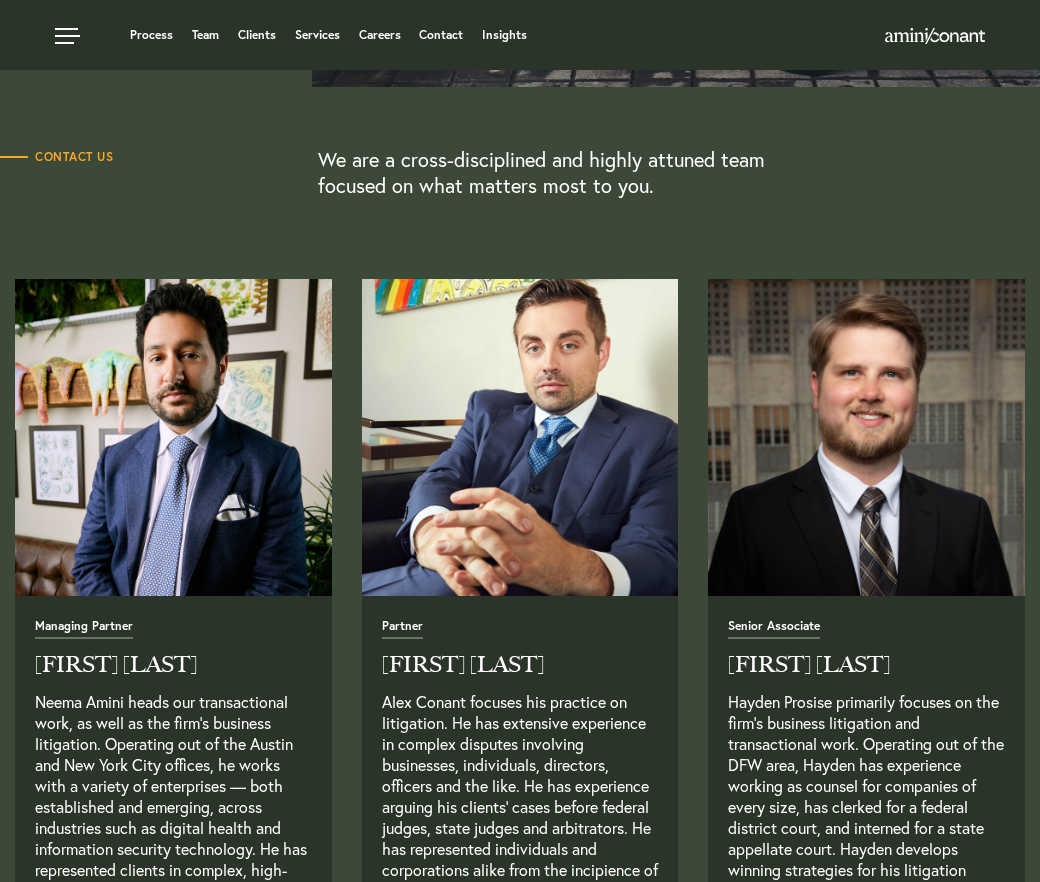 click at bounding box center (520, 437) 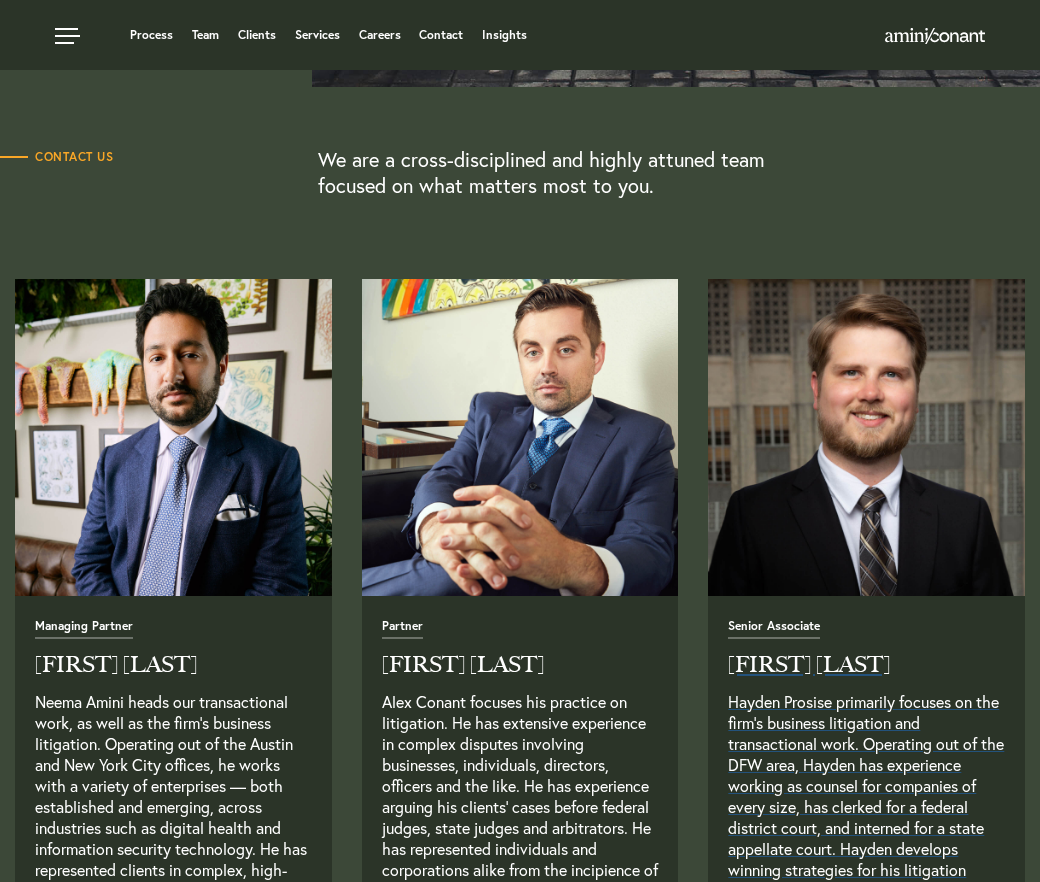 click on "Hayden Prosise" at bounding box center [866, 665] 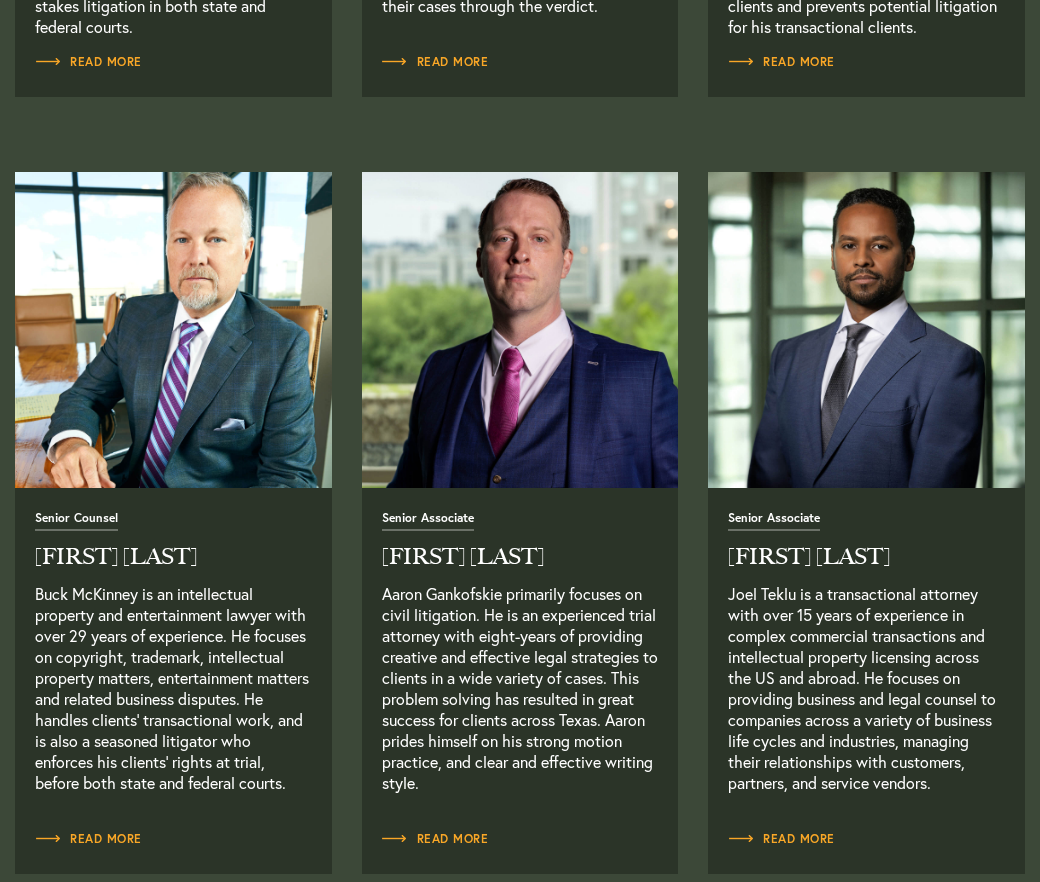 scroll, scrollTop: 1404, scrollLeft: 0, axis: vertical 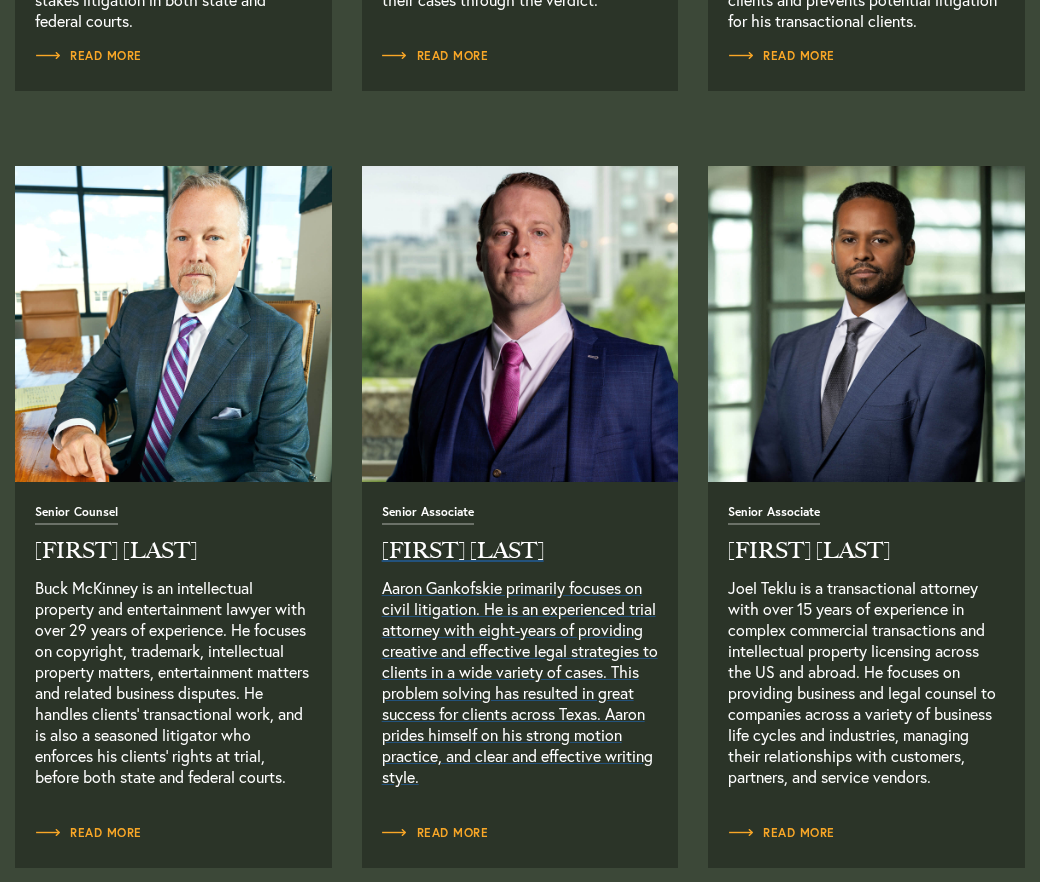 click on "Aaron Gankofskie" at bounding box center [520, 551] 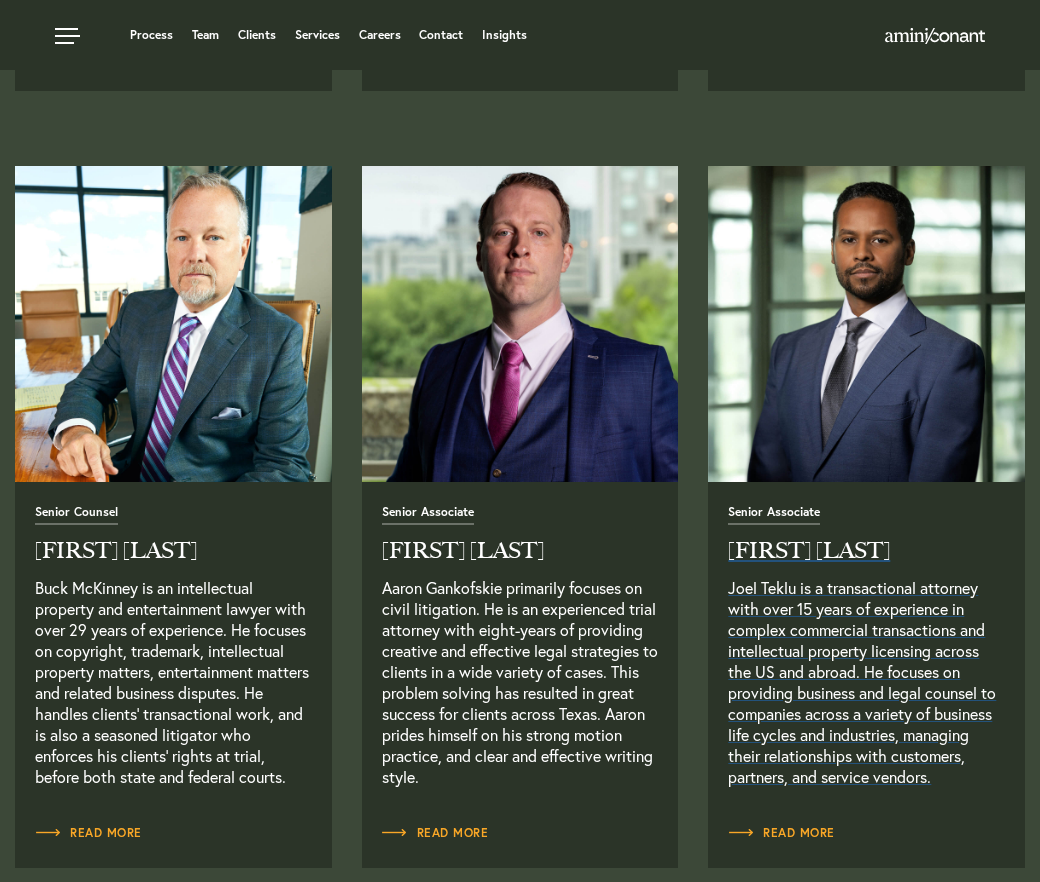 click on "Joel Teklu" at bounding box center (866, 551) 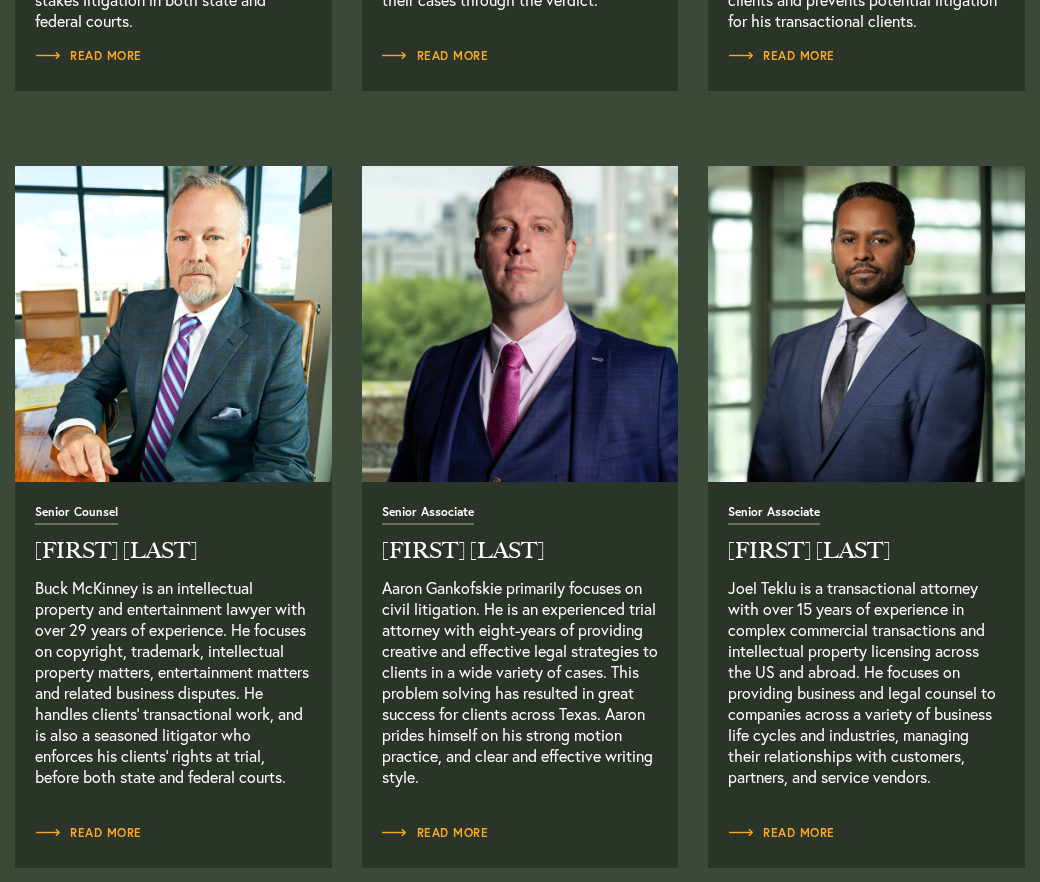scroll, scrollTop: 2298, scrollLeft: 0, axis: vertical 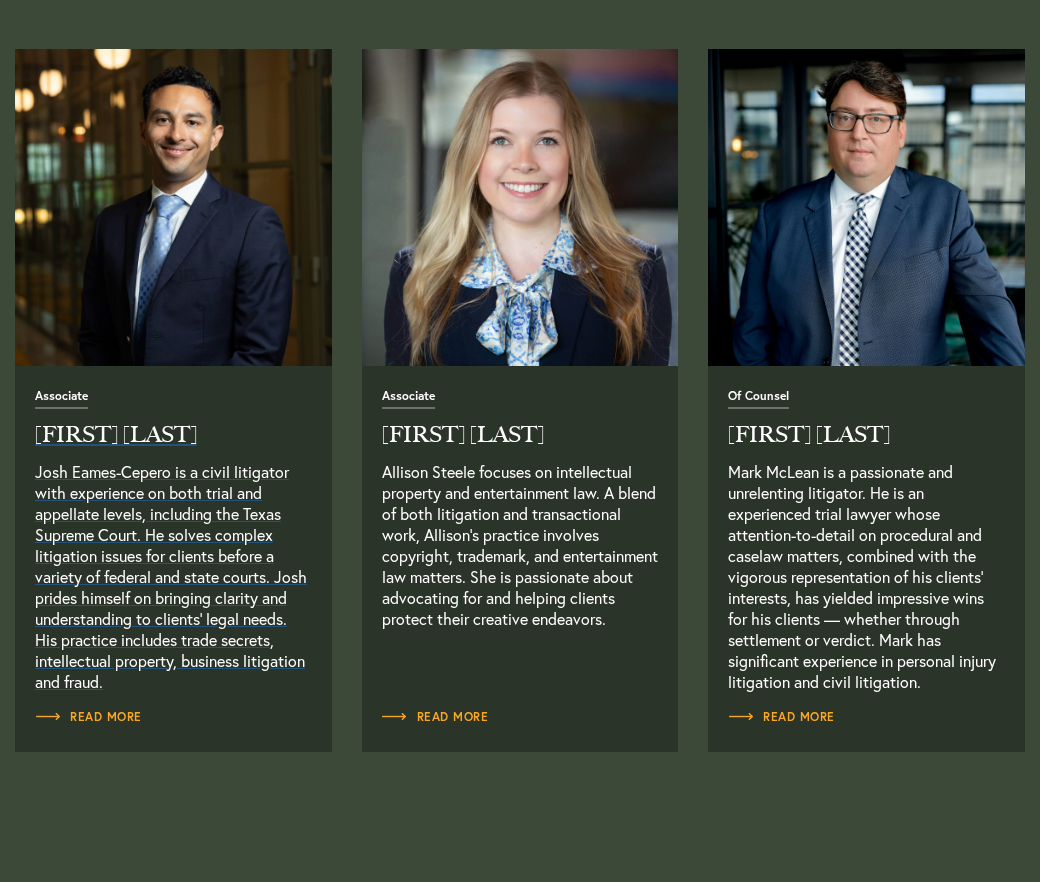 click on "Josh Eames" at bounding box center (173, 435) 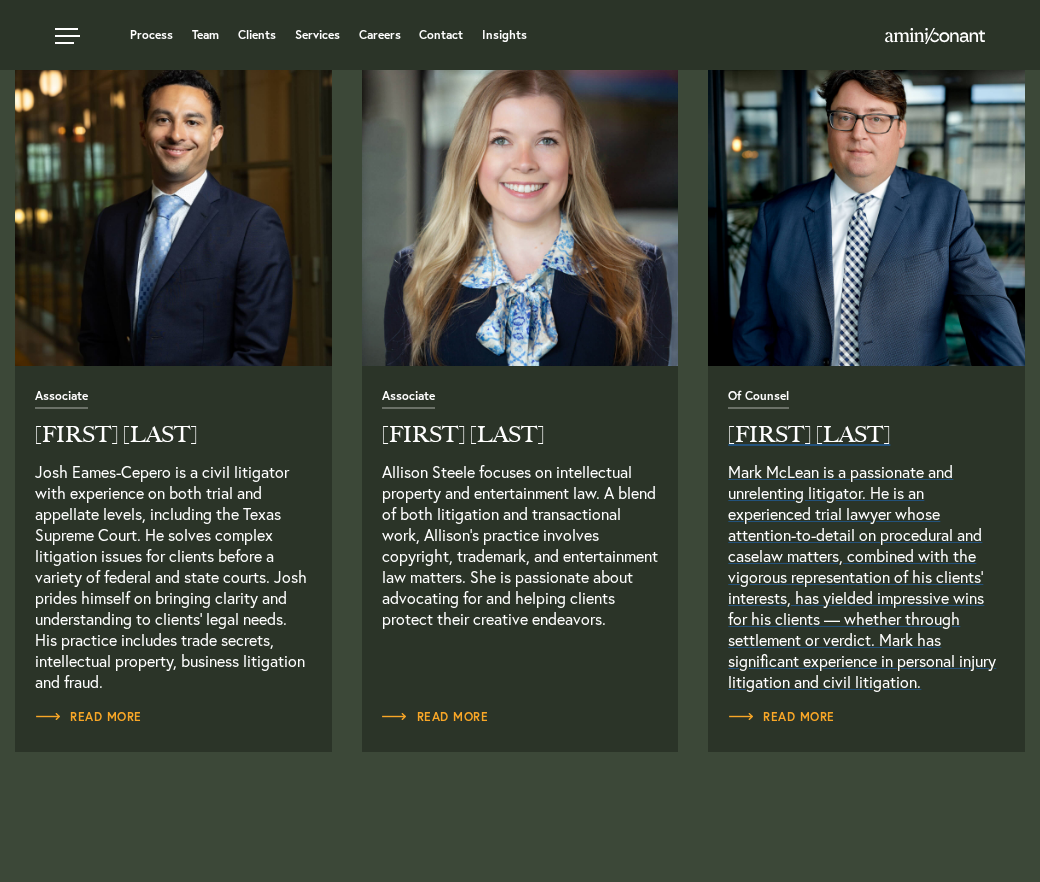 click on "Mark McLean" at bounding box center [866, 435] 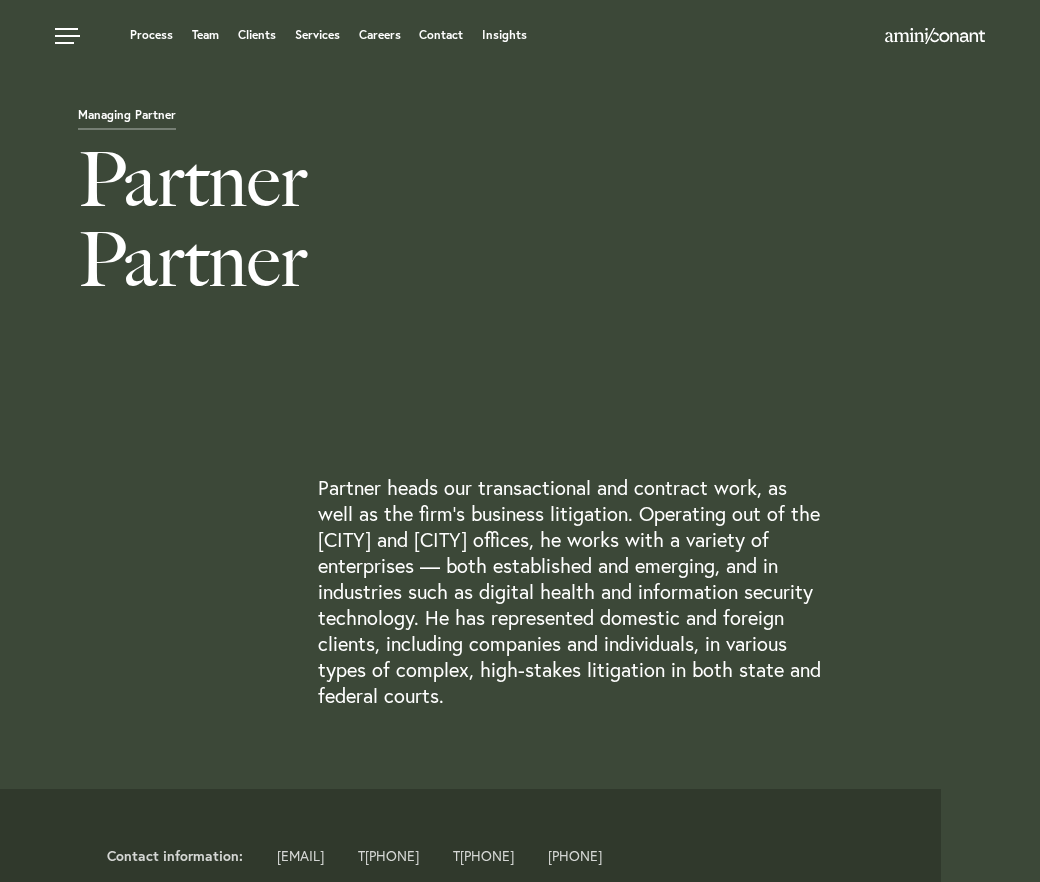 scroll, scrollTop: 0, scrollLeft: 0, axis: both 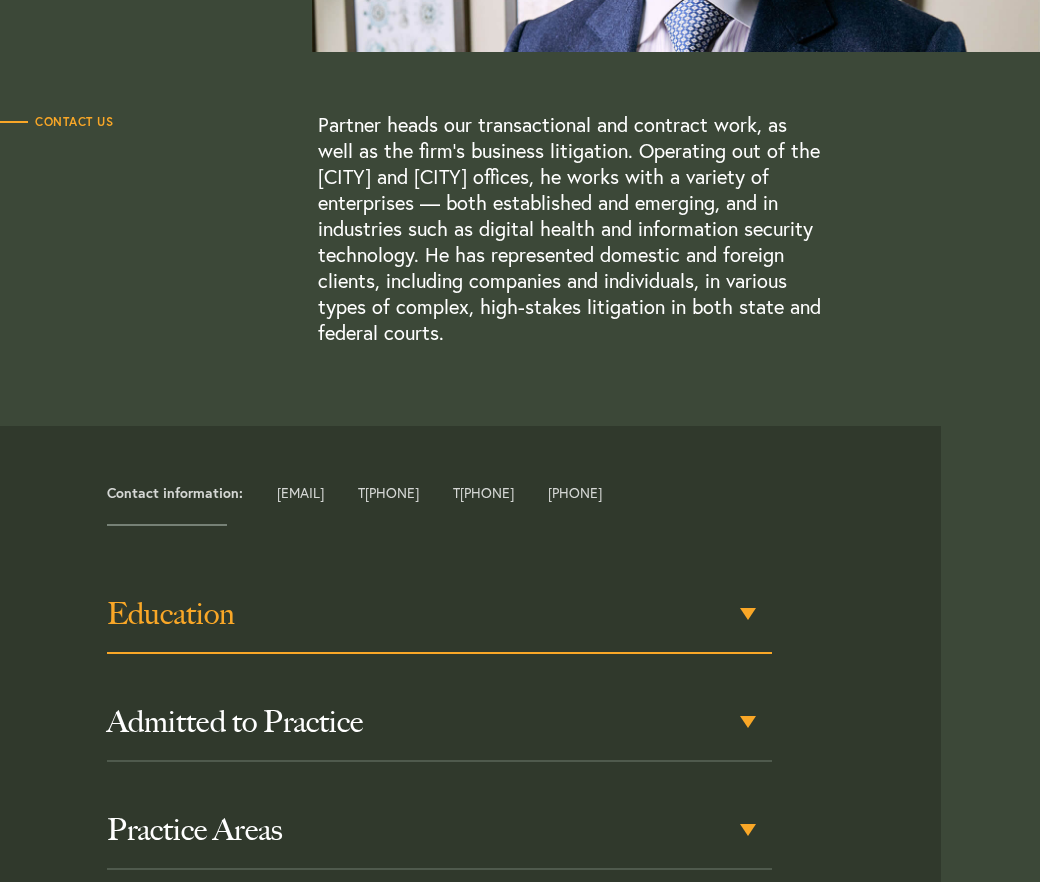 click on "Education" at bounding box center [439, 615] 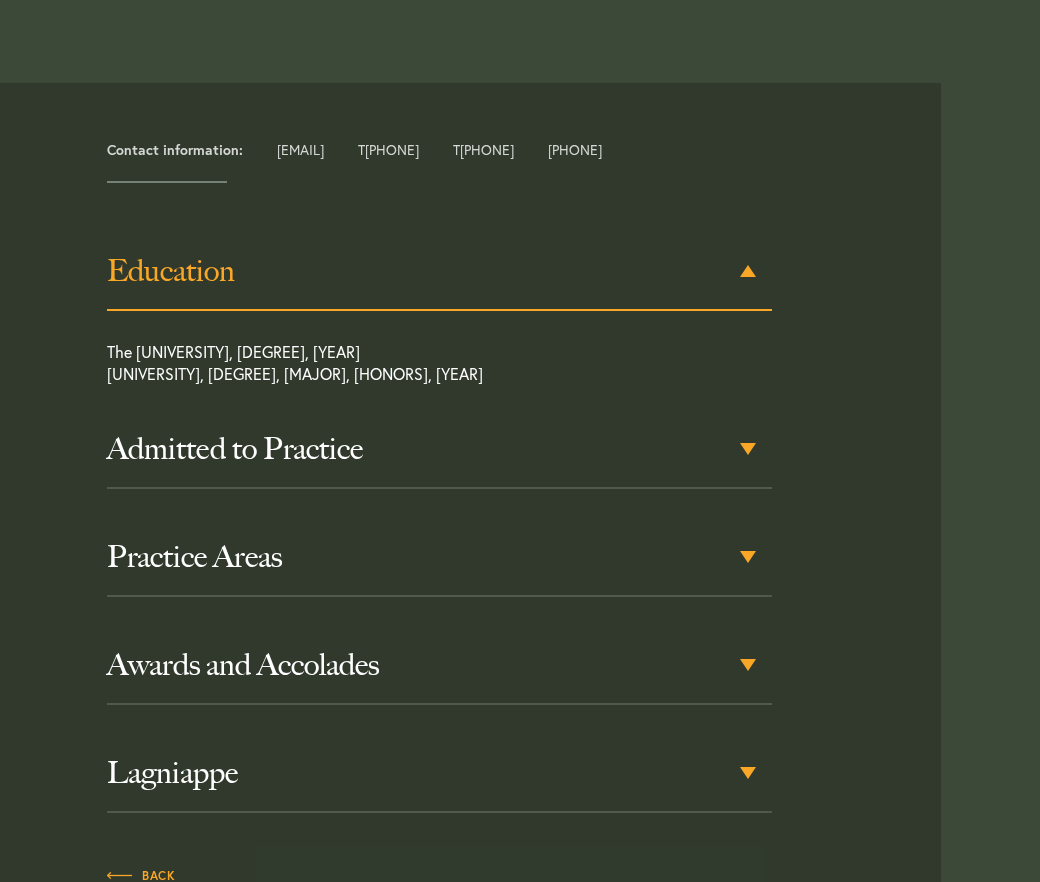 scroll, scrollTop: 717, scrollLeft: 0, axis: vertical 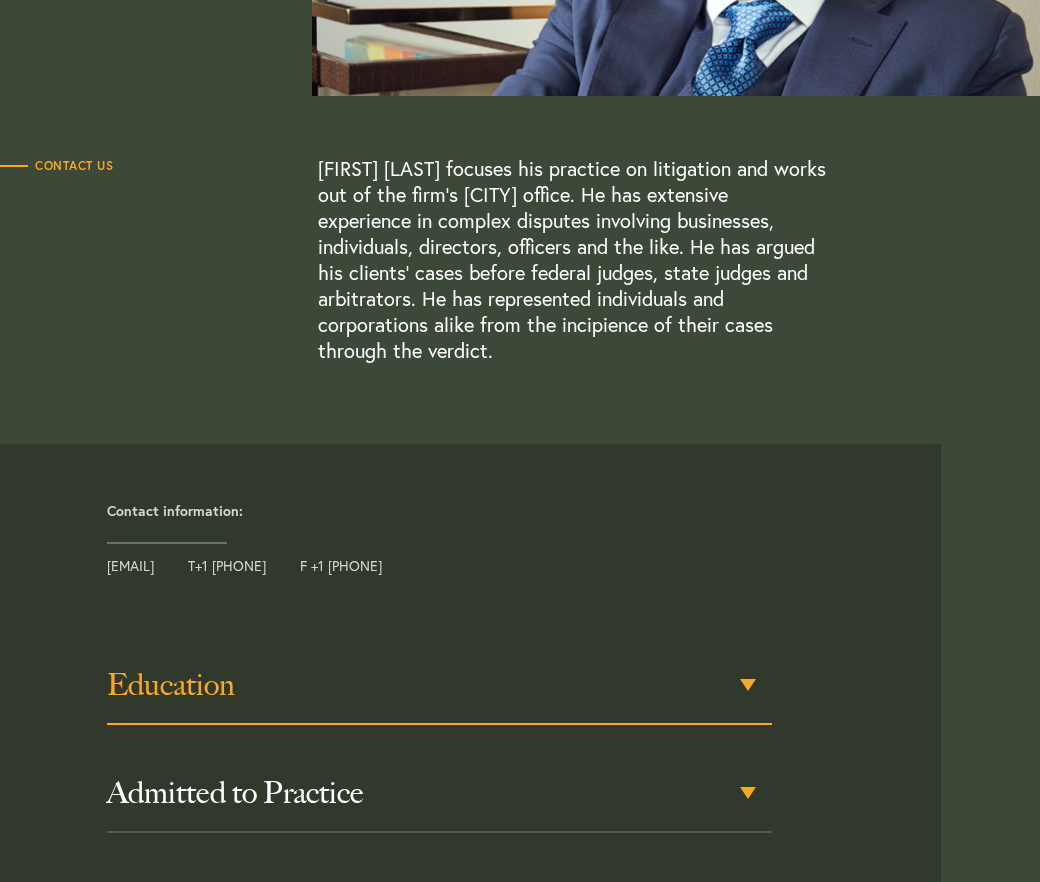 click on "Education" at bounding box center (439, 685) 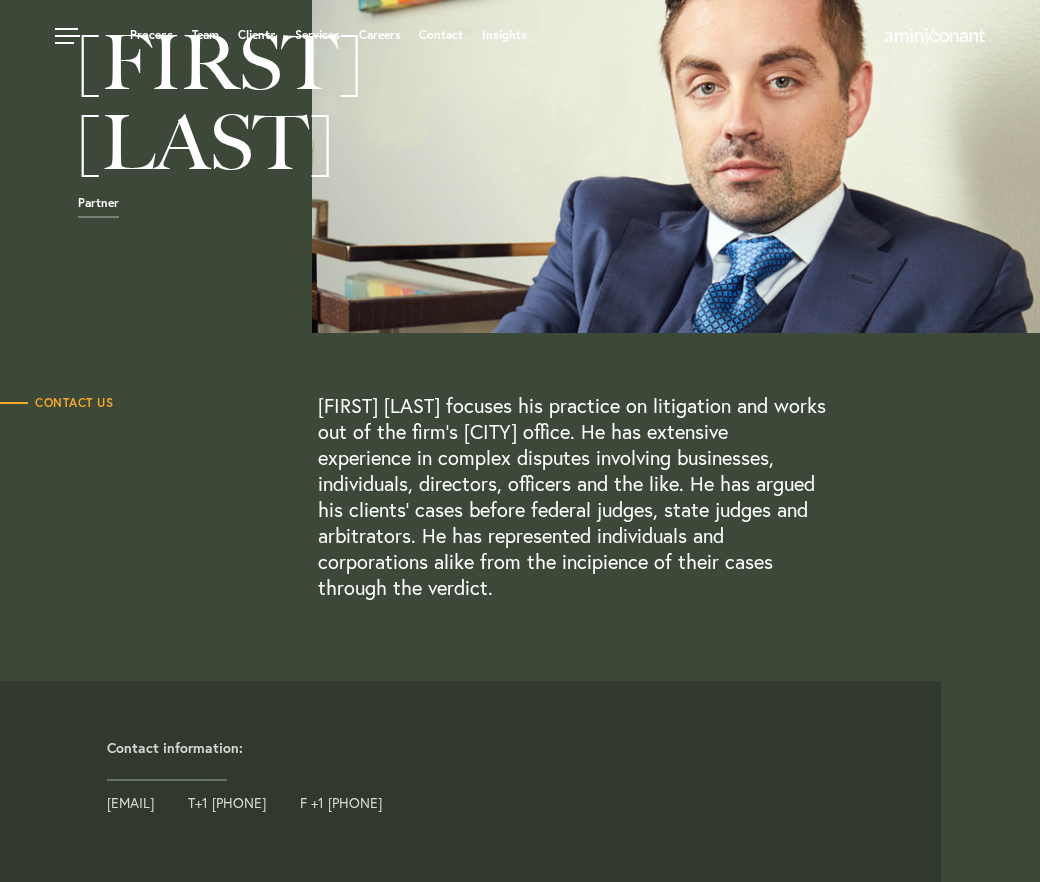 scroll, scrollTop: 85, scrollLeft: 0, axis: vertical 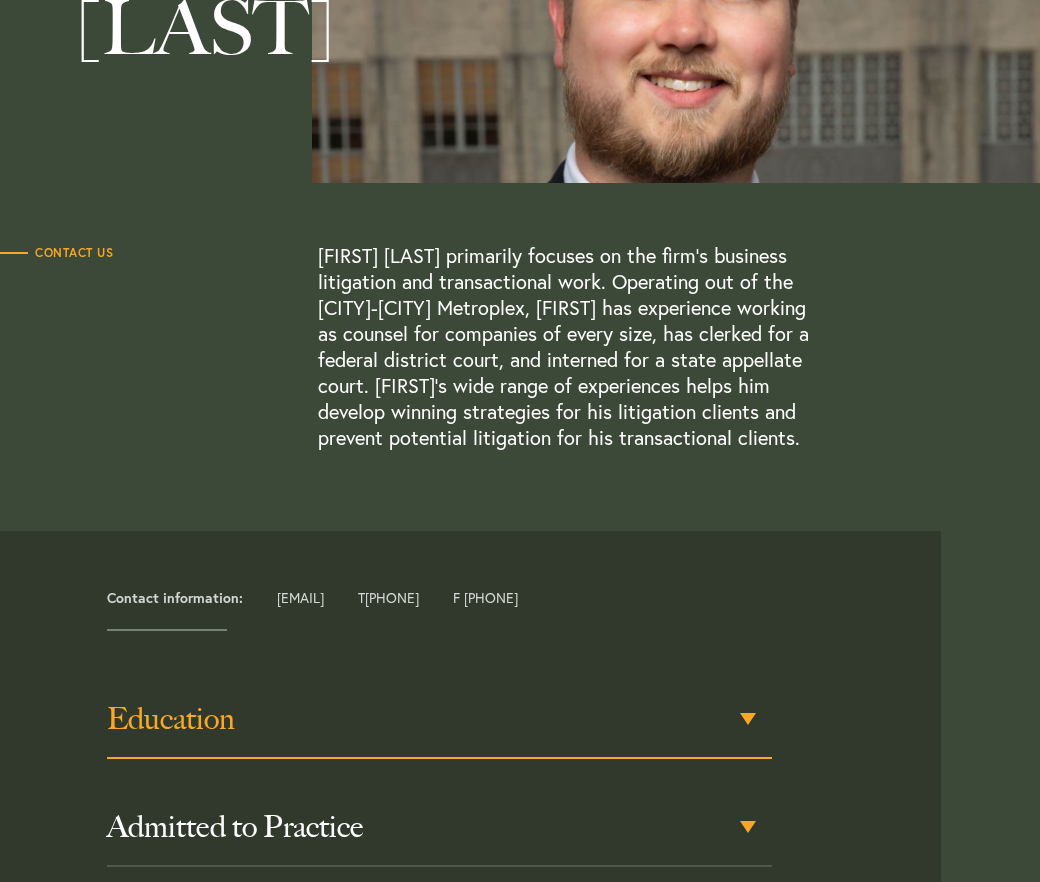 click on "Education" at bounding box center [439, 719] 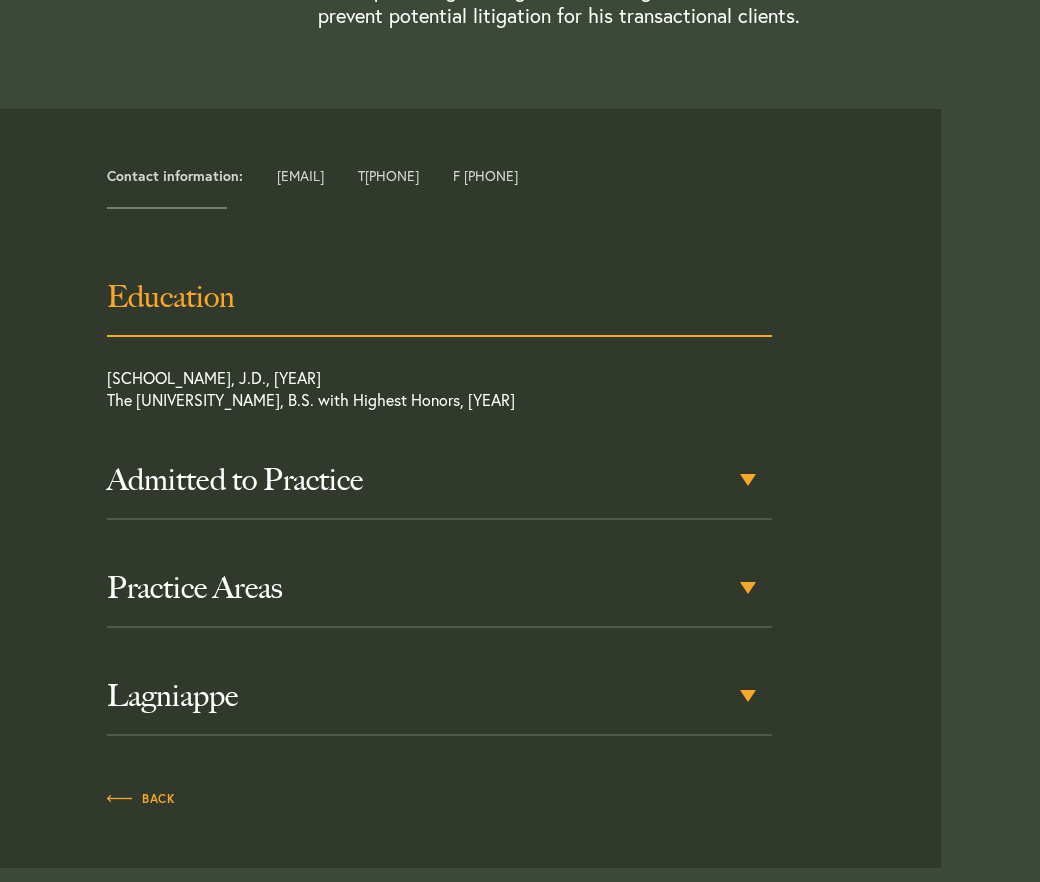 scroll, scrollTop: 717, scrollLeft: 0, axis: vertical 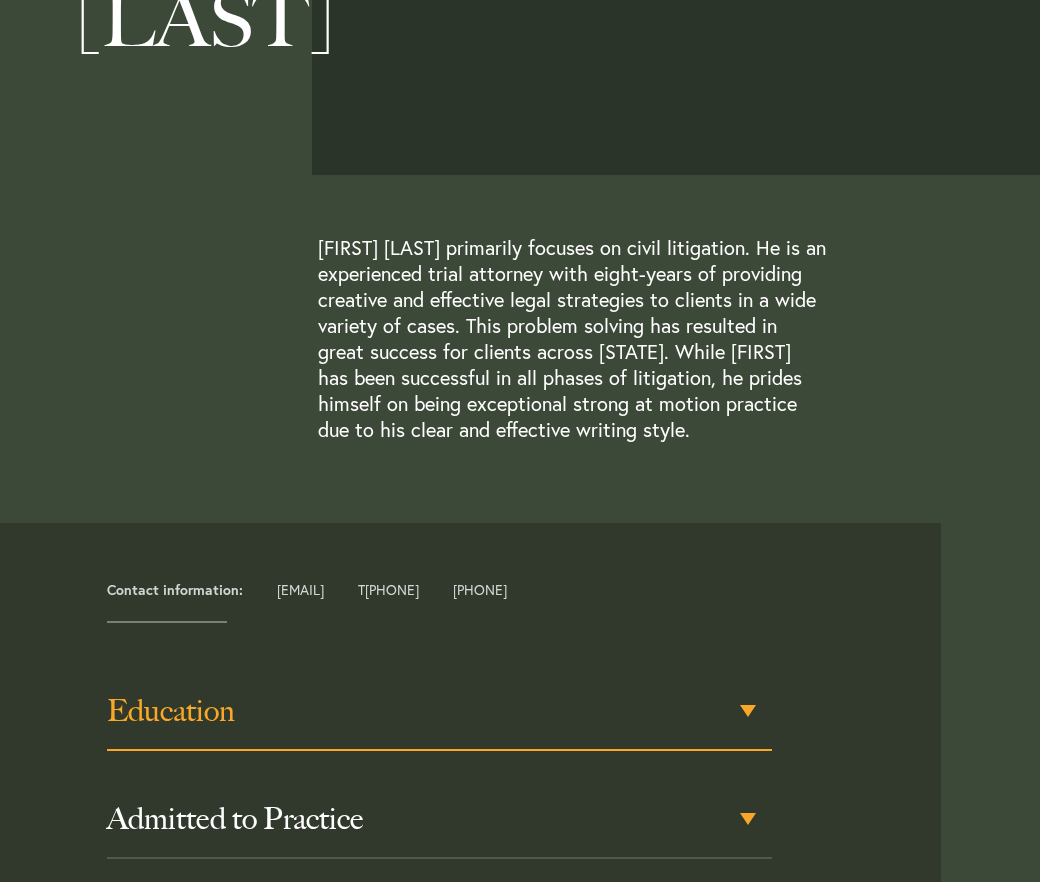 click on "Education" at bounding box center [439, 712] 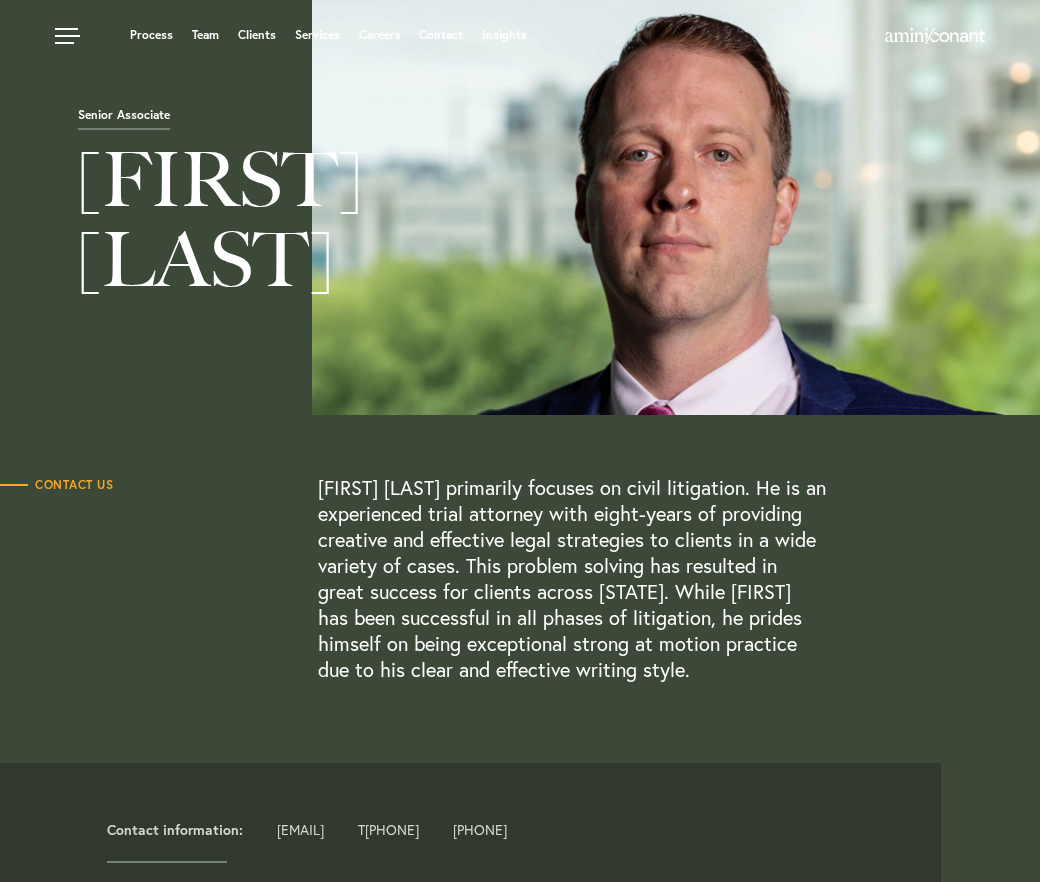 scroll, scrollTop: 0, scrollLeft: 0, axis: both 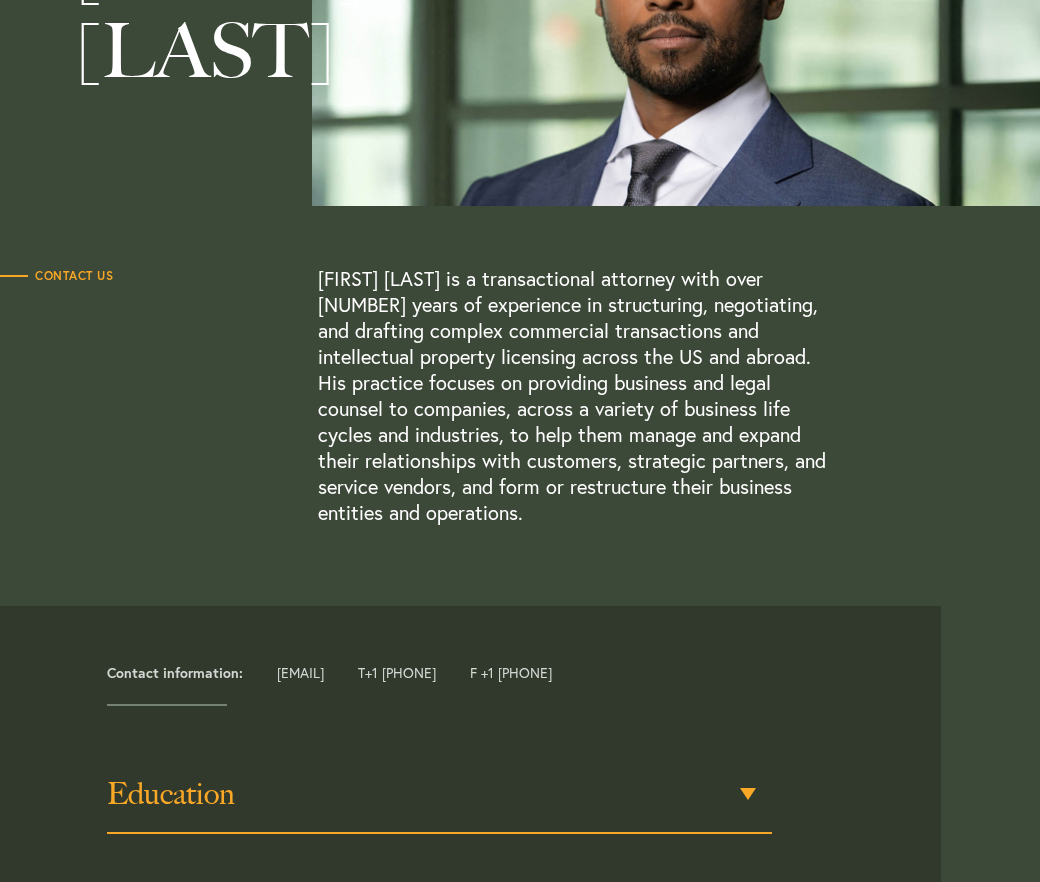 click on "Education" at bounding box center (439, 794) 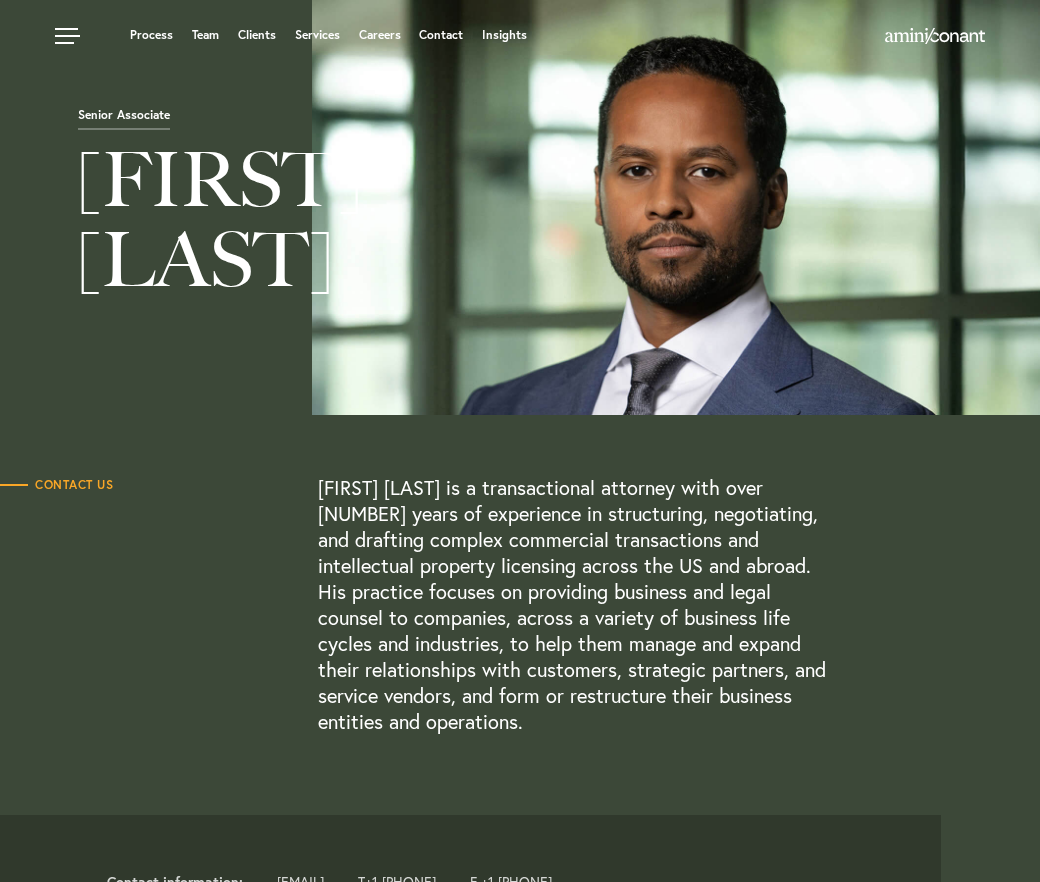 scroll, scrollTop: 0, scrollLeft: 0, axis: both 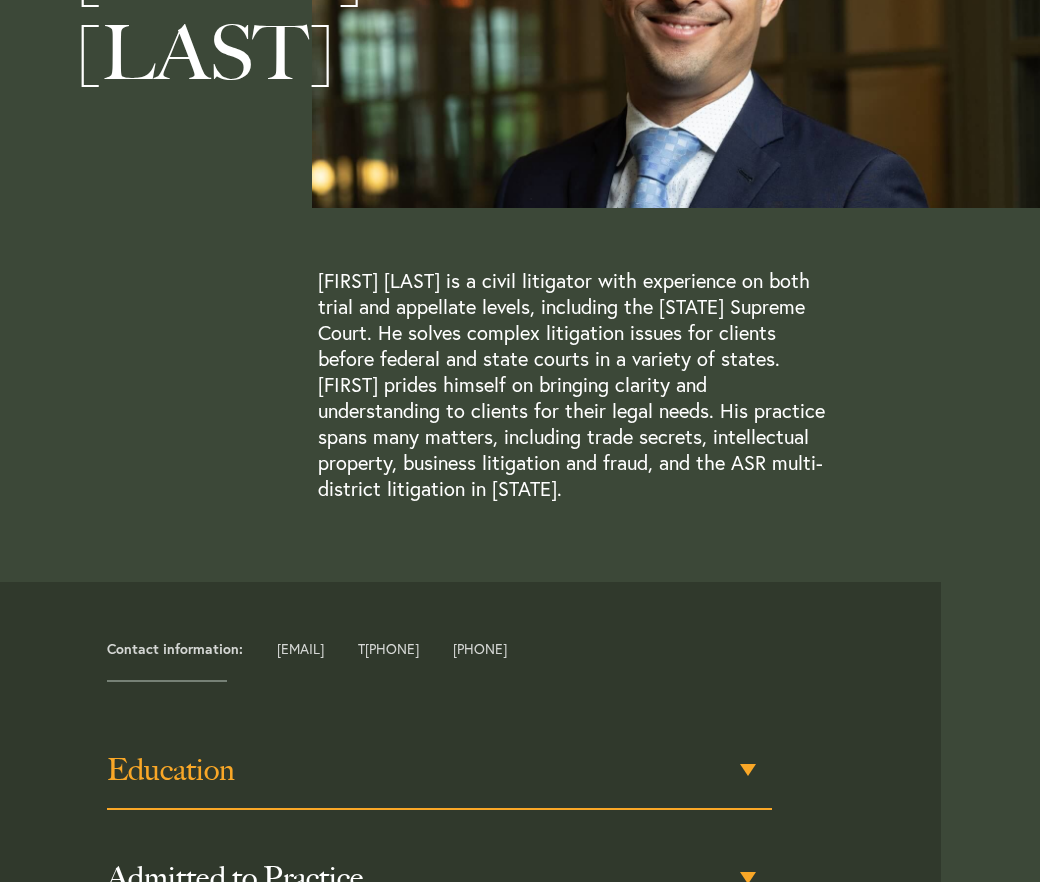 click on "Education" at bounding box center [439, 770] 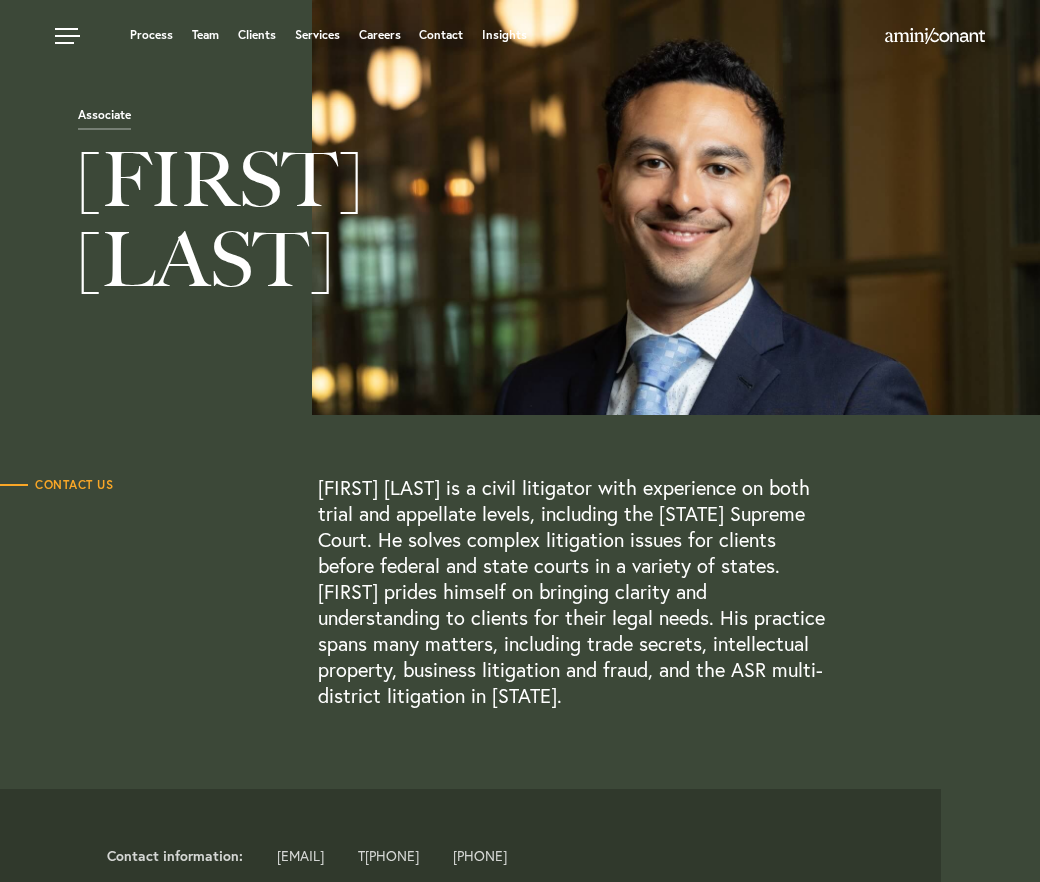 scroll, scrollTop: 0, scrollLeft: 0, axis: both 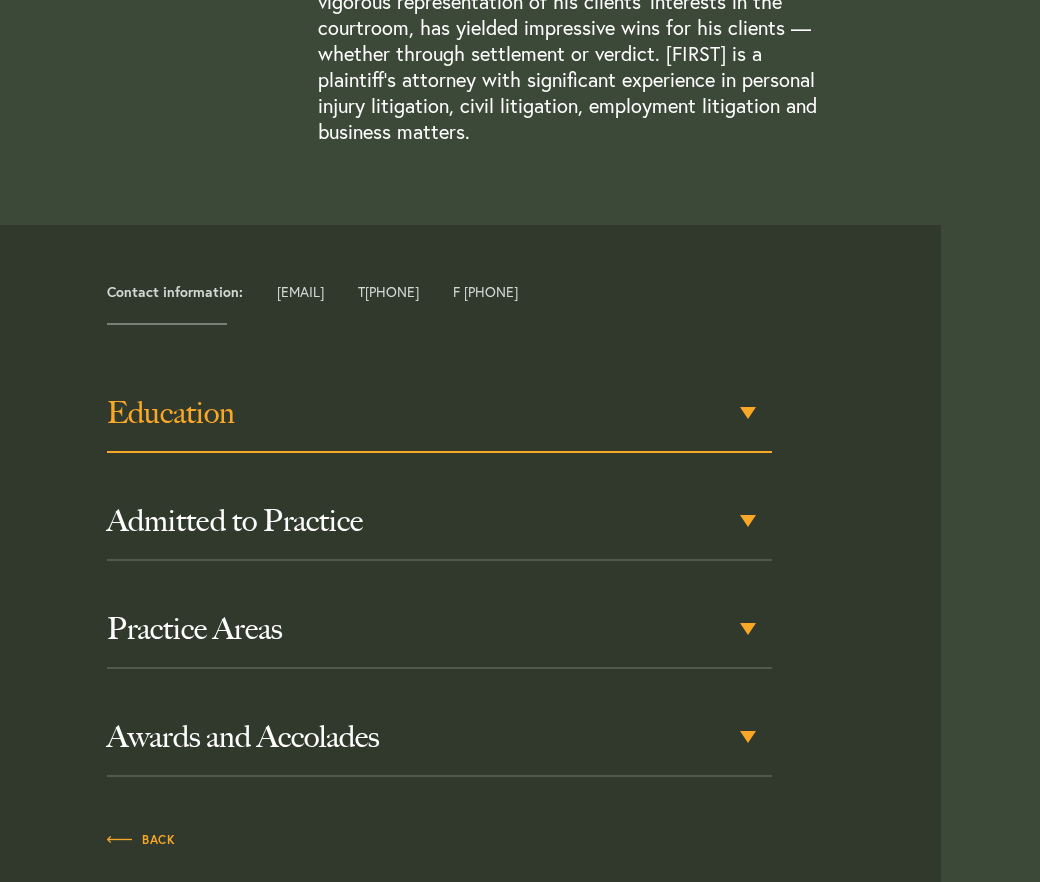 click on "Education" at bounding box center [439, 413] 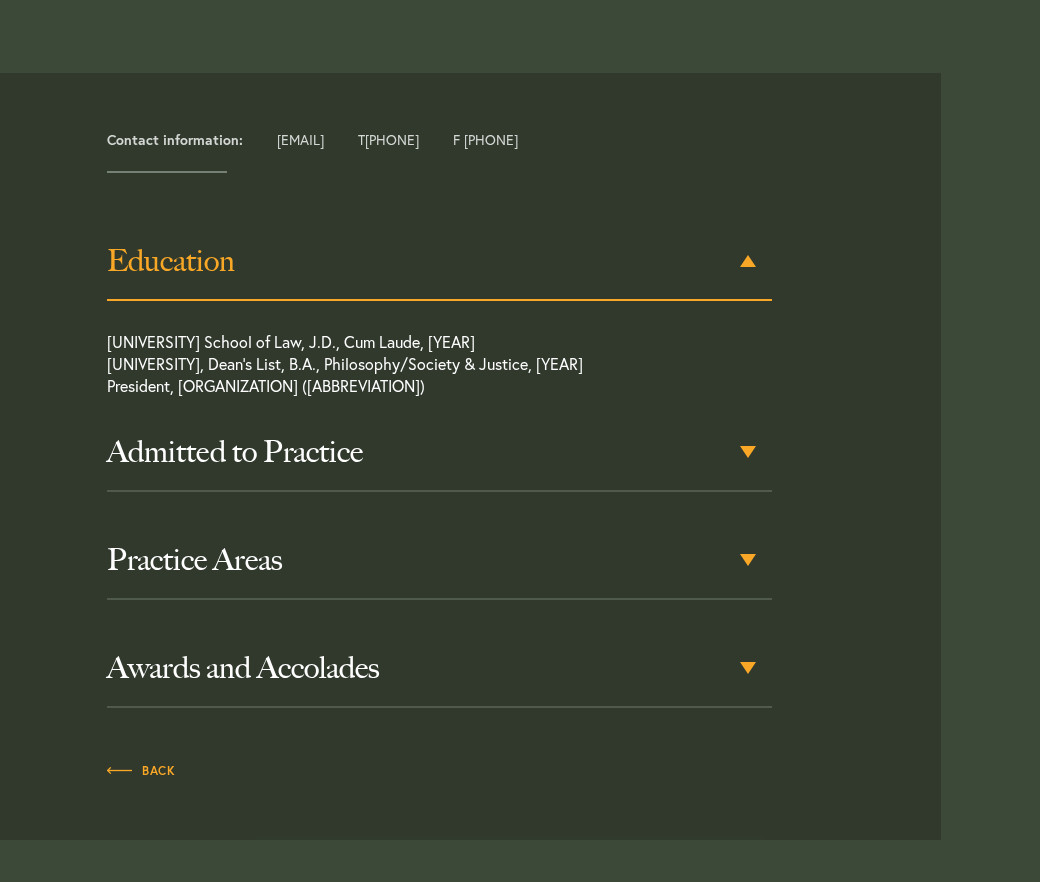 scroll, scrollTop: 743, scrollLeft: 0, axis: vertical 